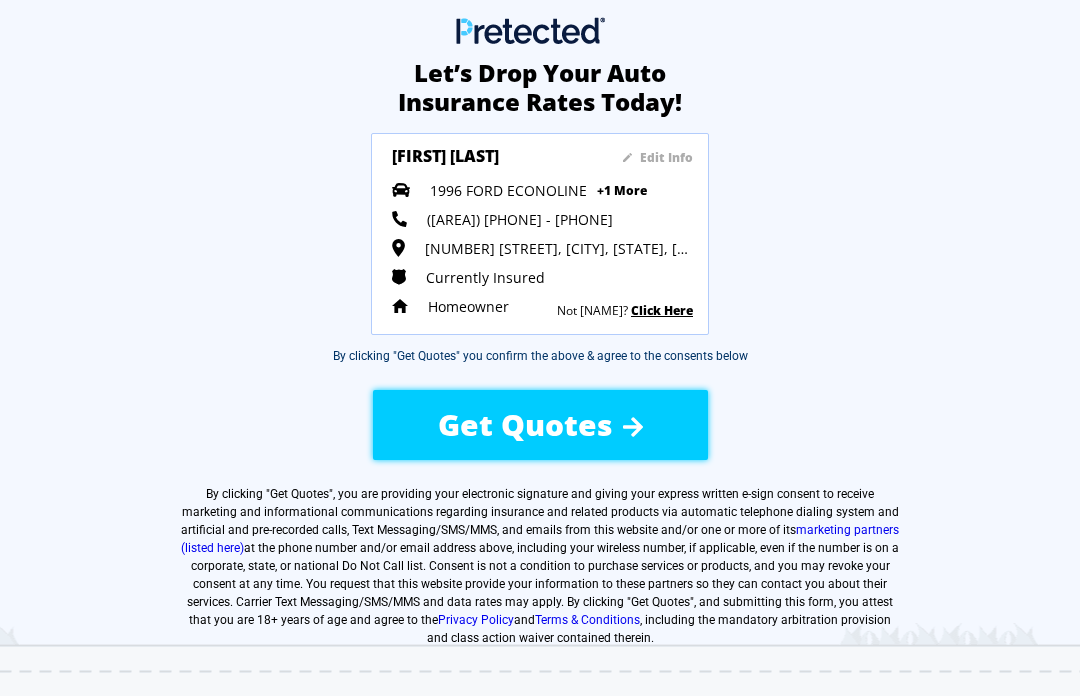 scroll, scrollTop: 0, scrollLeft: 0, axis: both 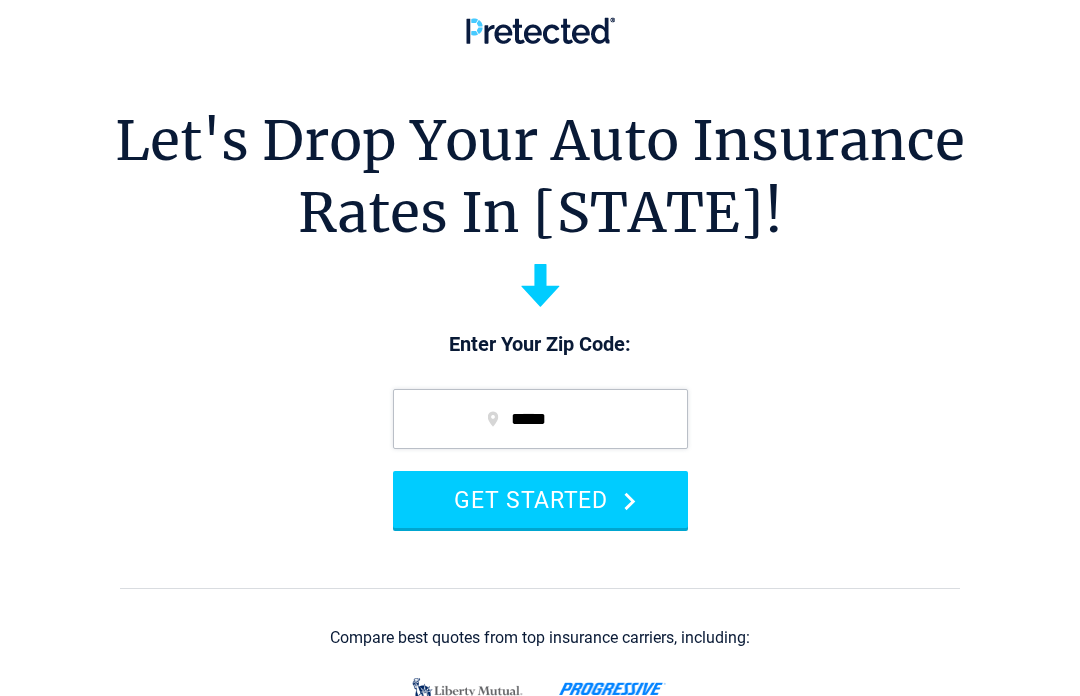 click on "GET STARTED" at bounding box center (540, 499) 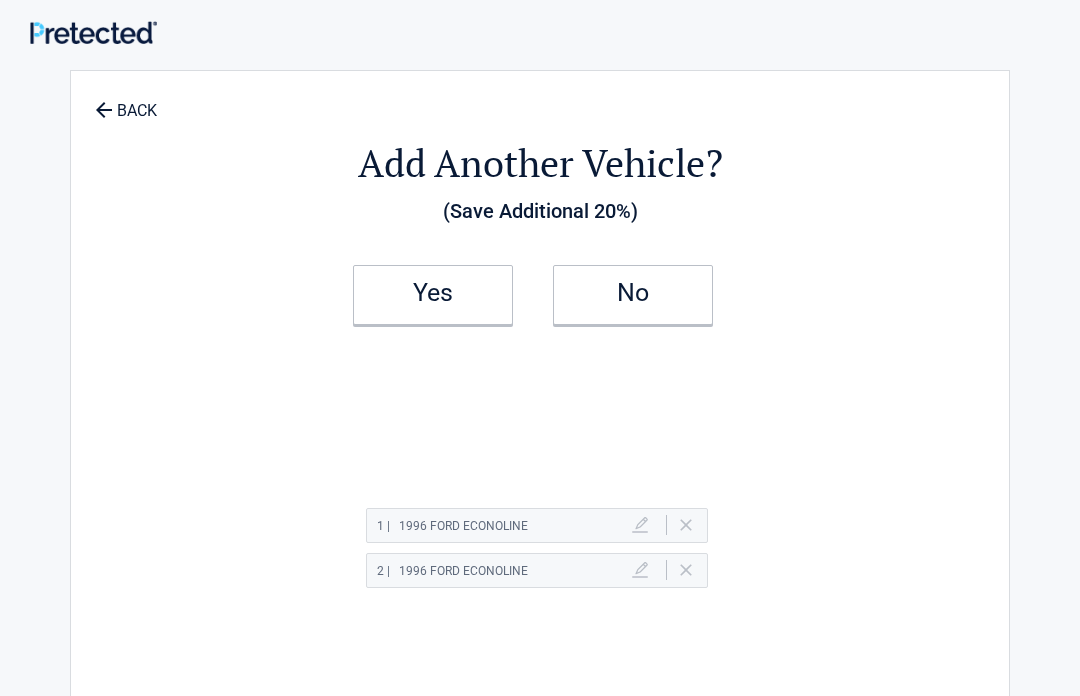 scroll, scrollTop: 0, scrollLeft: 0, axis: both 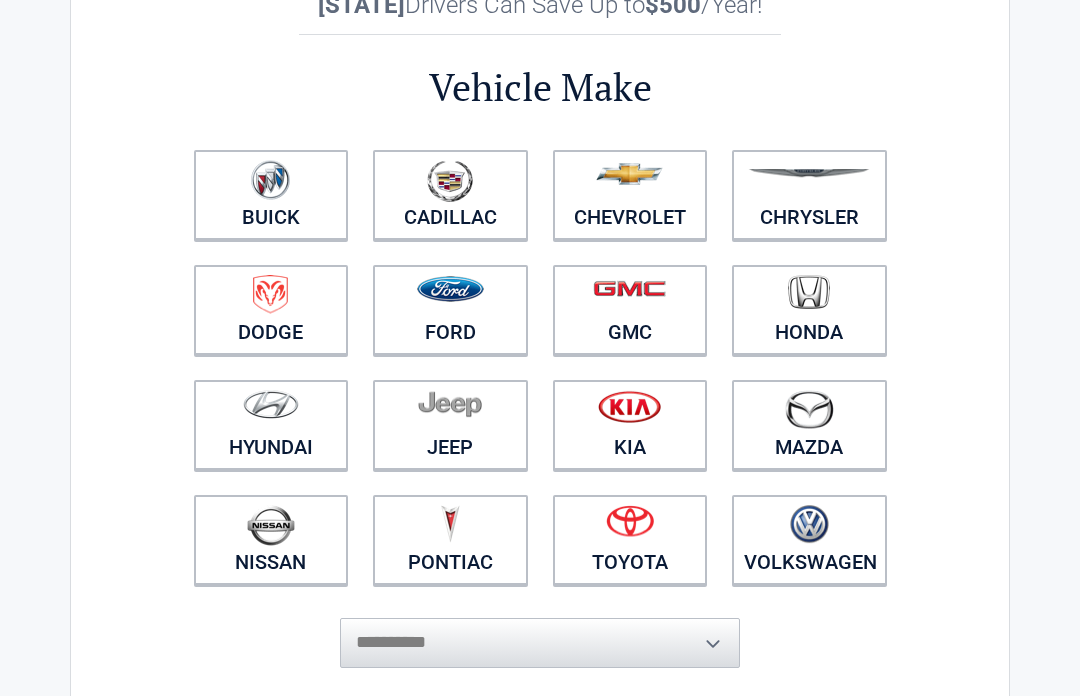 click at bounding box center (450, 297) 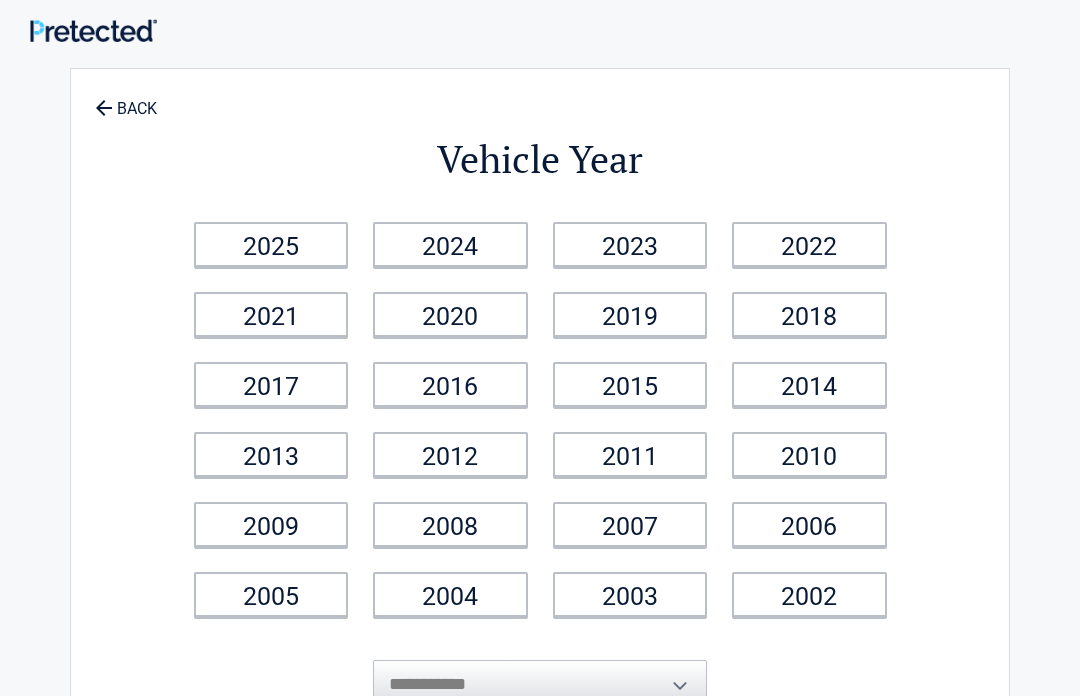 scroll, scrollTop: 0, scrollLeft: 0, axis: both 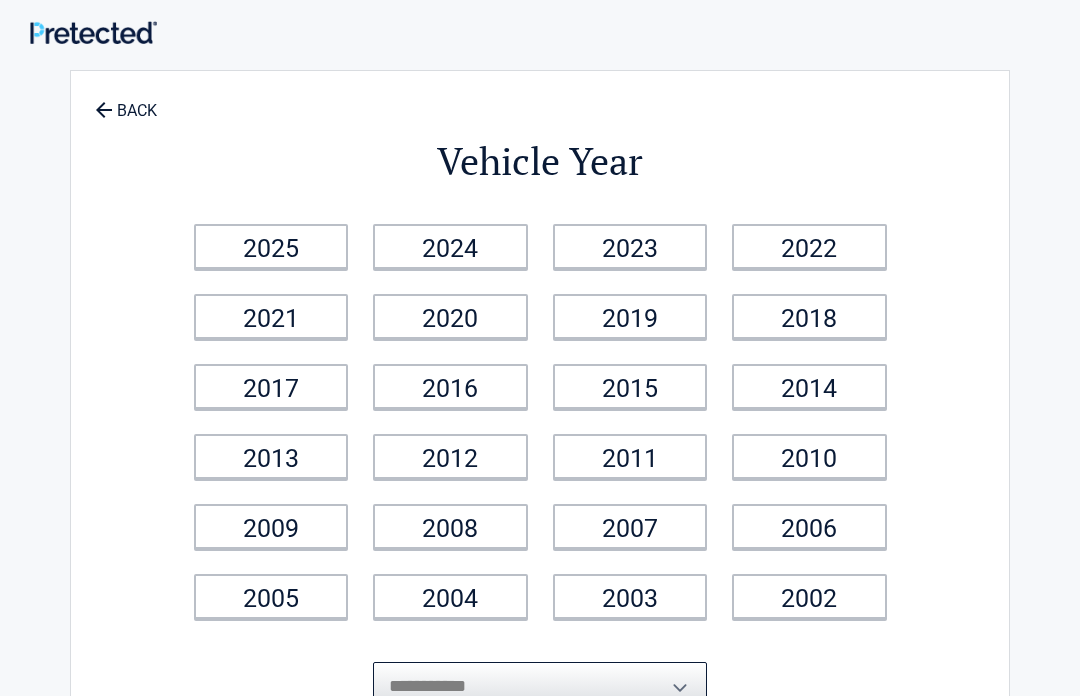click on "**********" at bounding box center [540, 687] 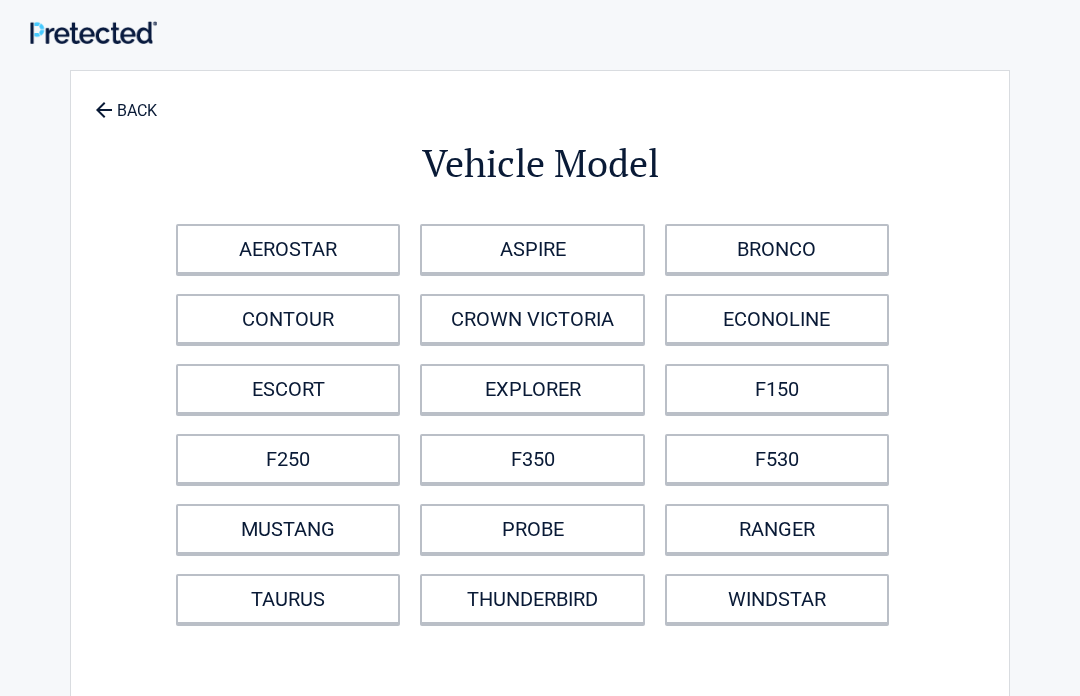 click on "F250" at bounding box center (288, 459) 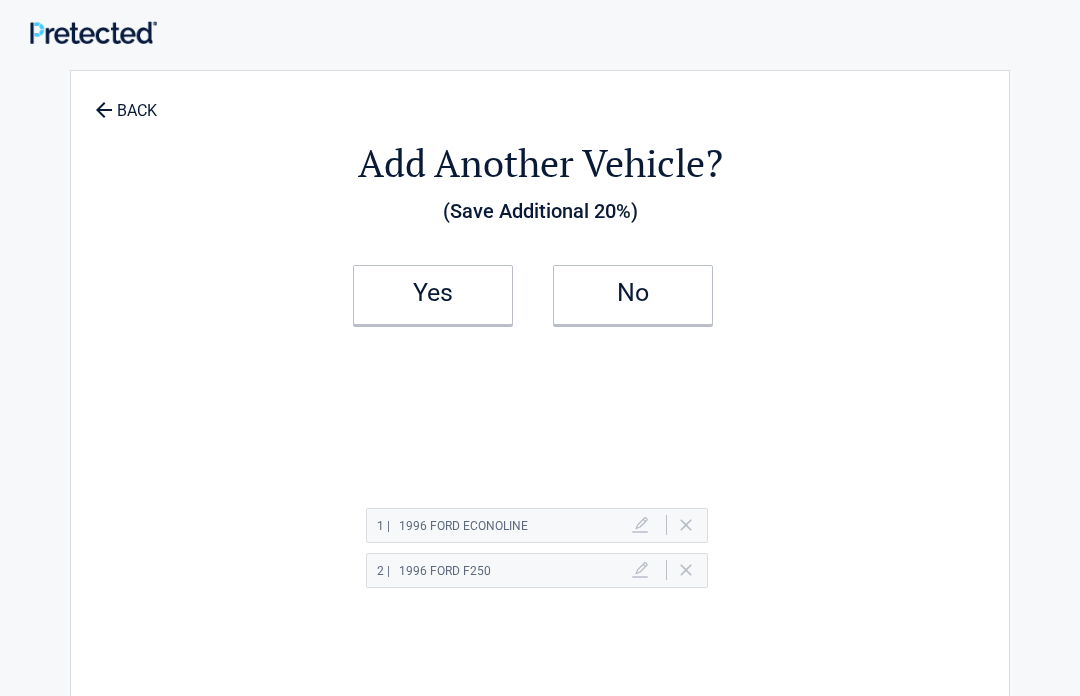 click on "1 |  1996 FORD ECONOLINE   Delete" at bounding box center [537, 525] 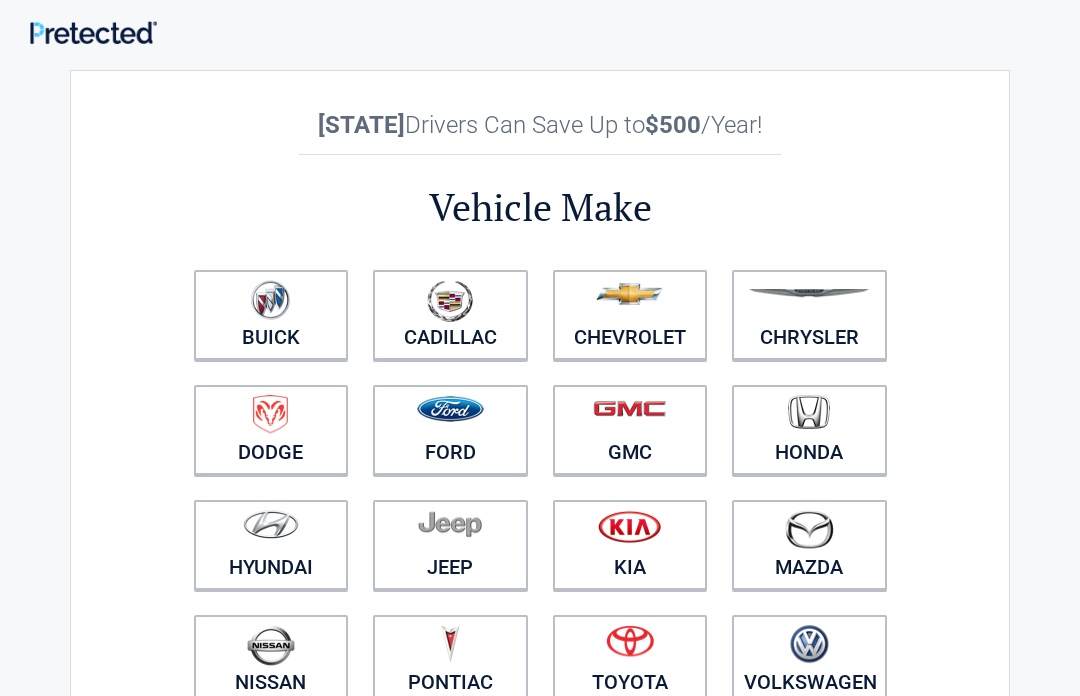 click at bounding box center [450, 417] 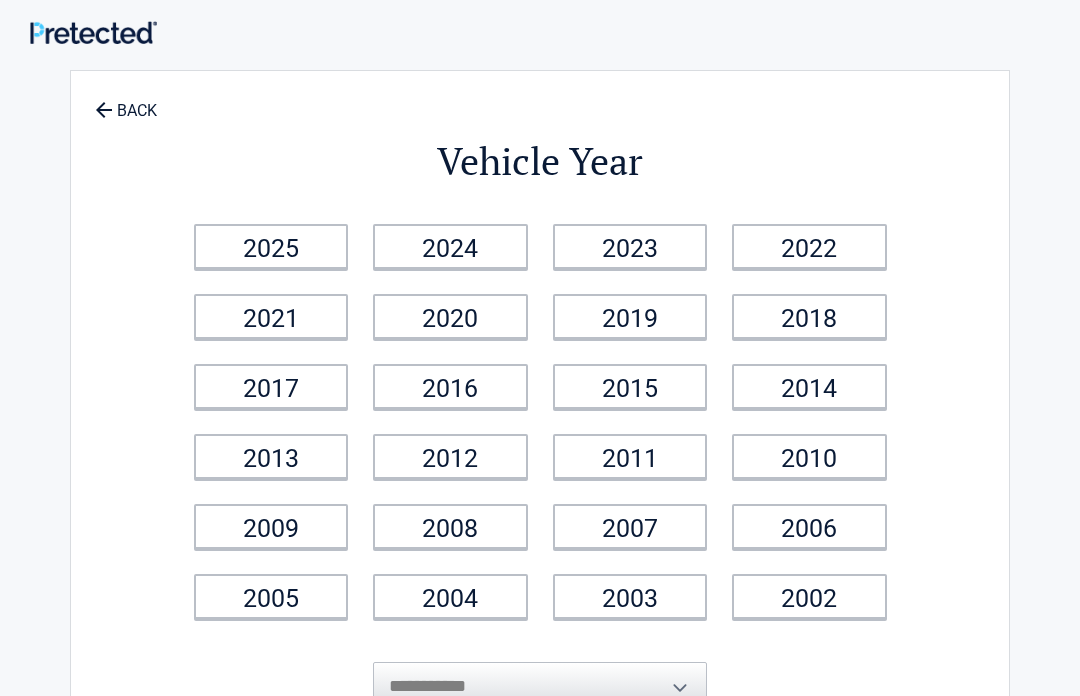 click on "2012" at bounding box center (450, 456) 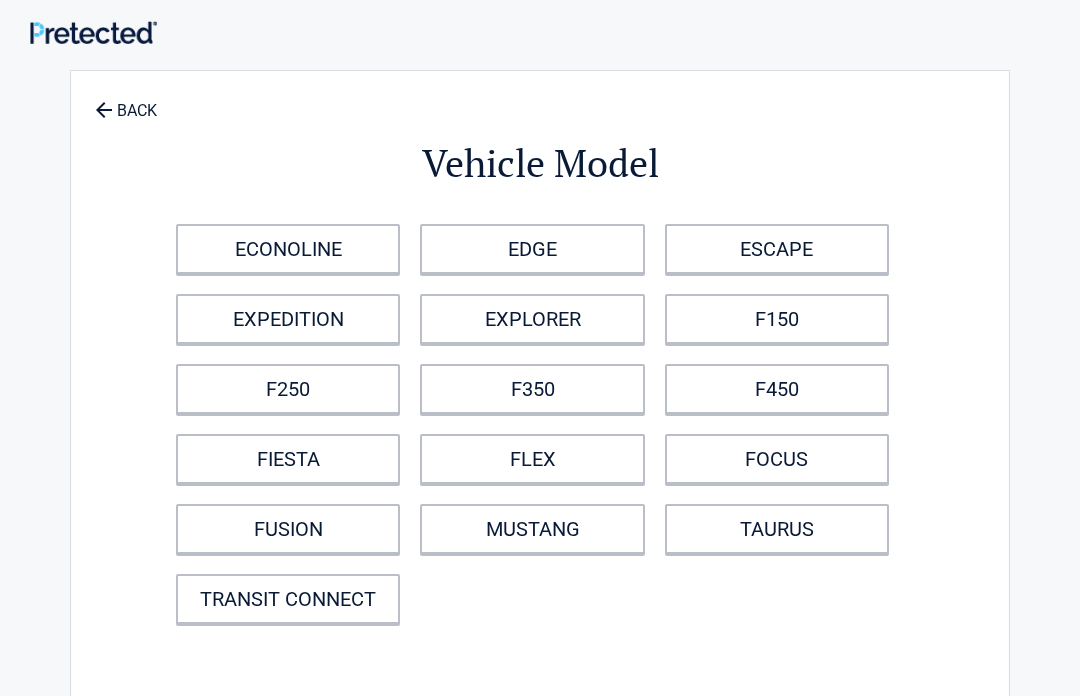 click on "FUSION" at bounding box center [288, 529] 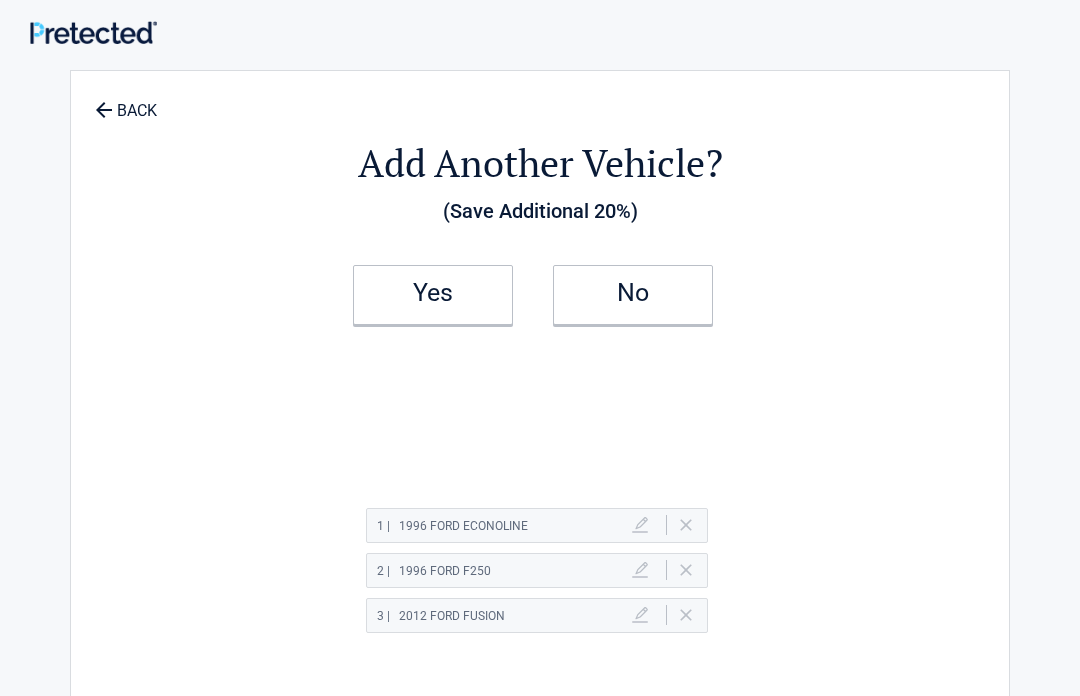 click on "Yes" at bounding box center (433, 293) 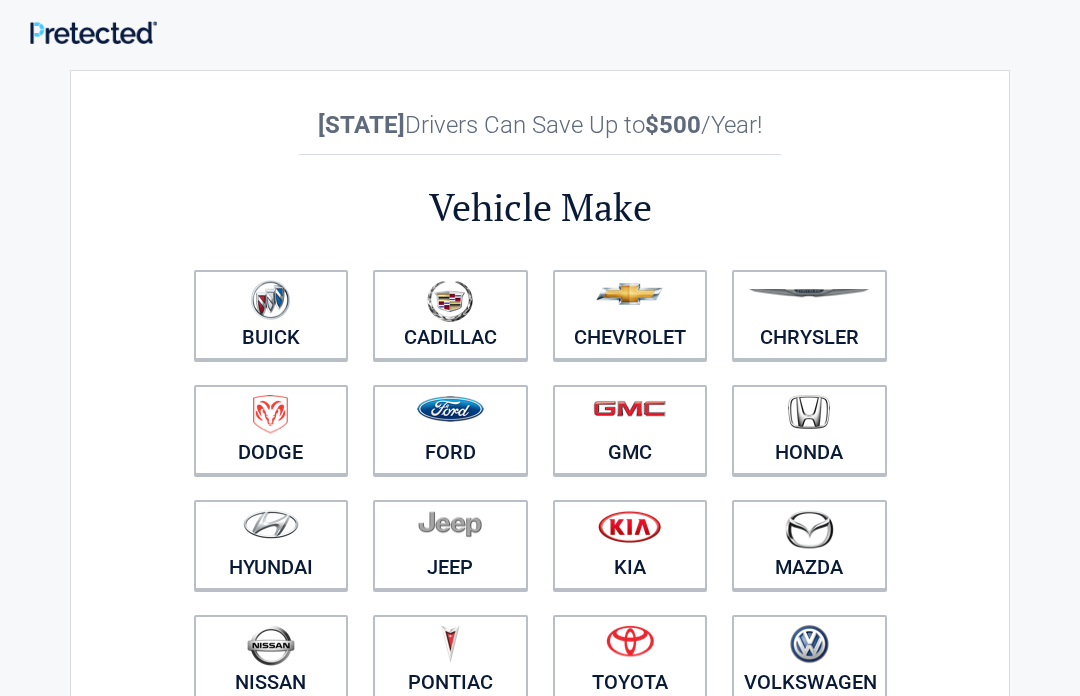 click on "Ford" at bounding box center [450, 430] 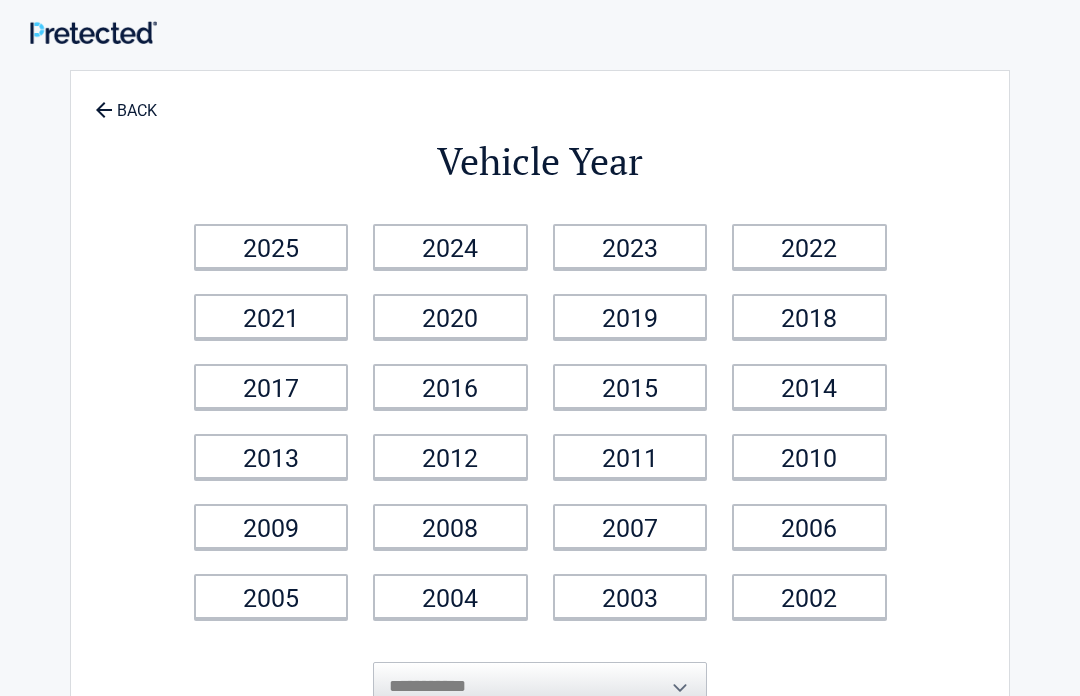 click on "2011" at bounding box center [630, 456] 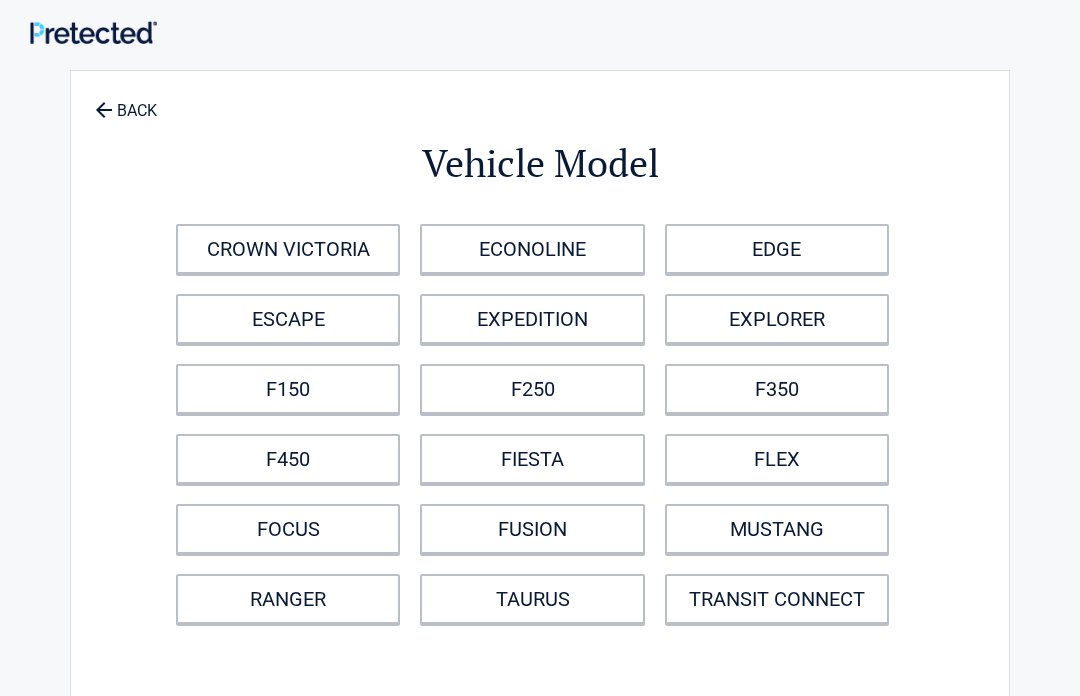 click on "RANGER" at bounding box center (288, 599) 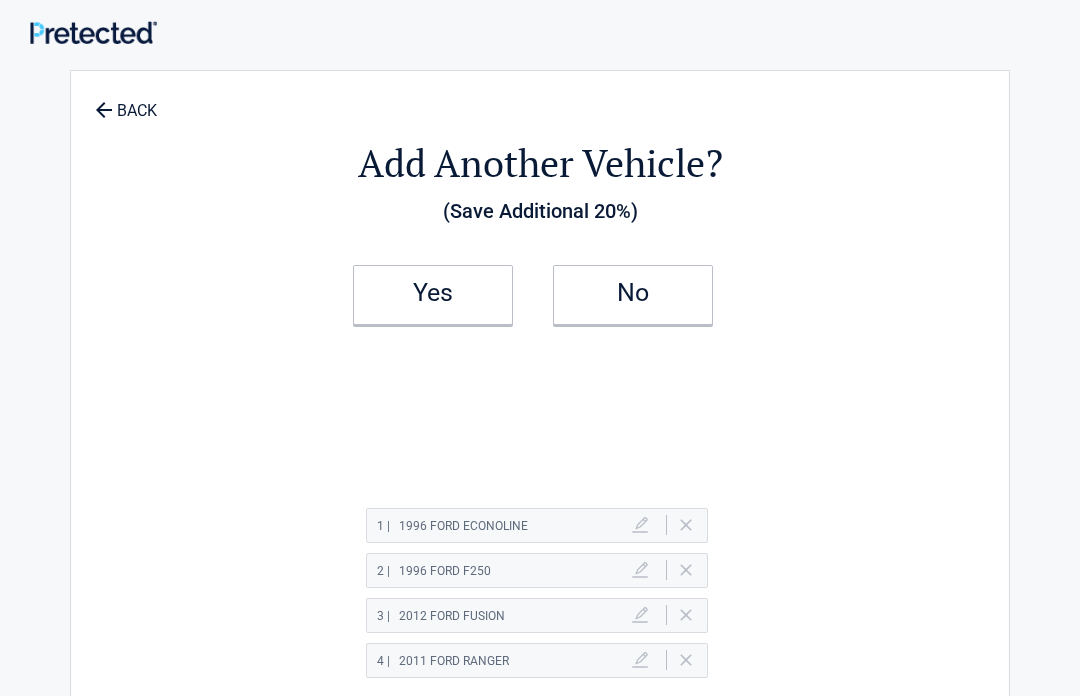click on "Yes" at bounding box center (433, 295) 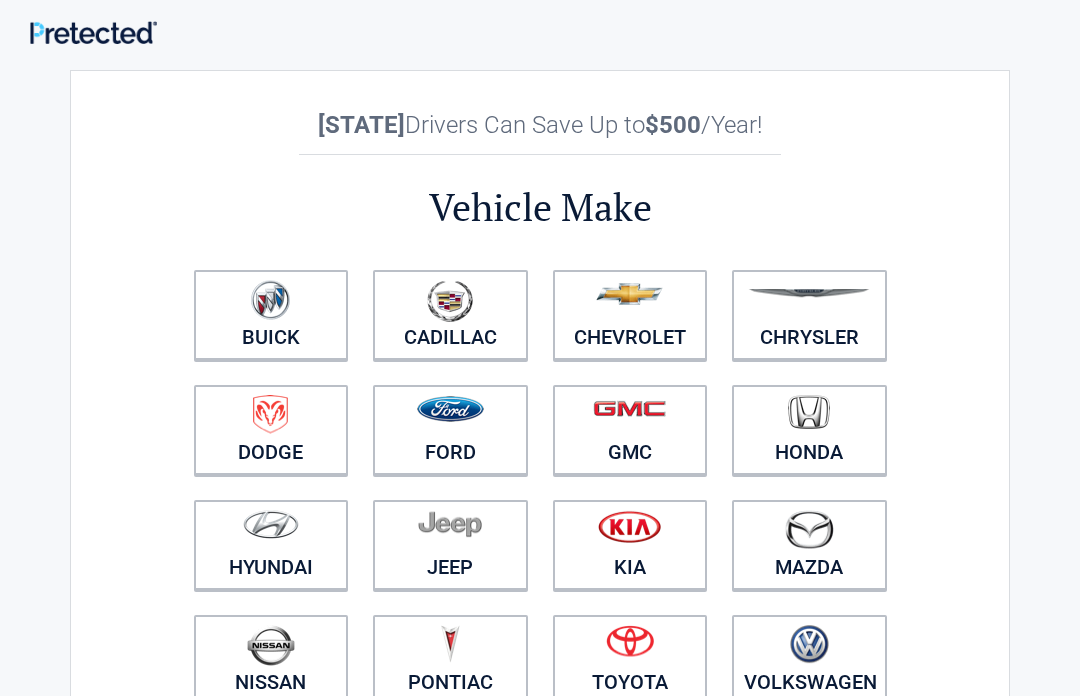 click at bounding box center [629, 526] 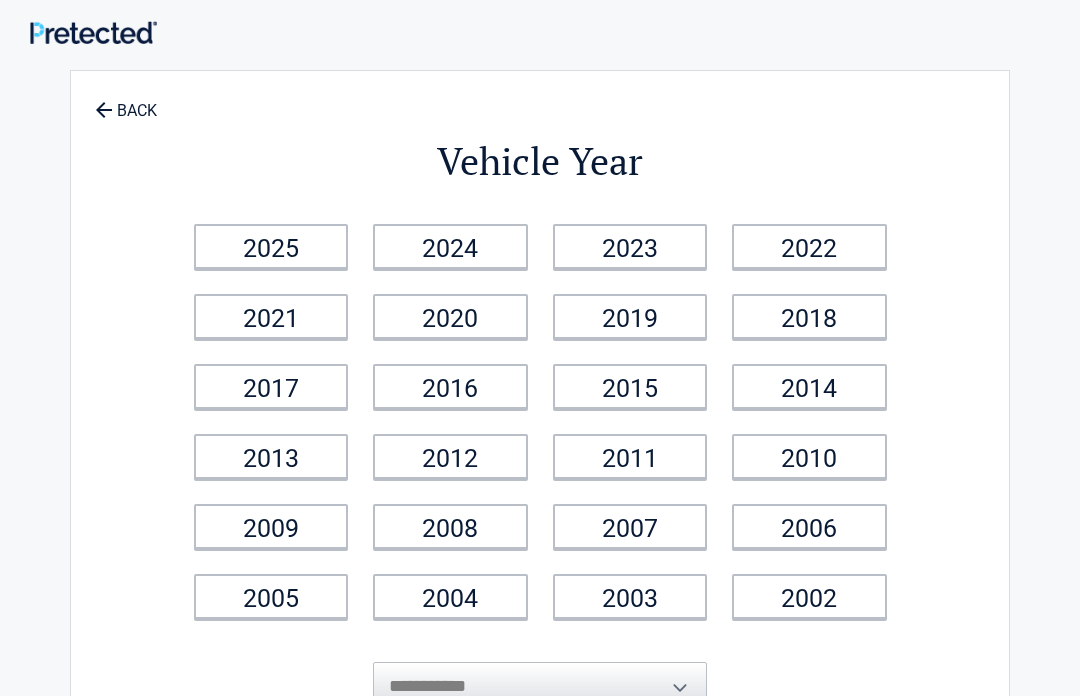 click on "2025" at bounding box center [271, 246] 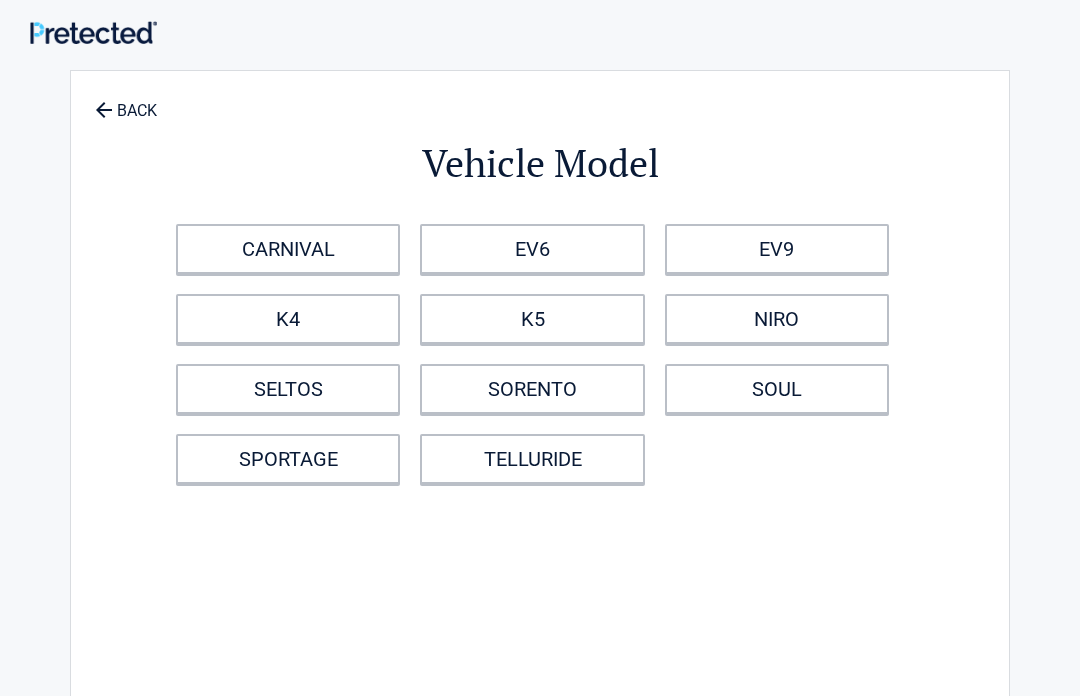 click on "K5" at bounding box center (532, 319) 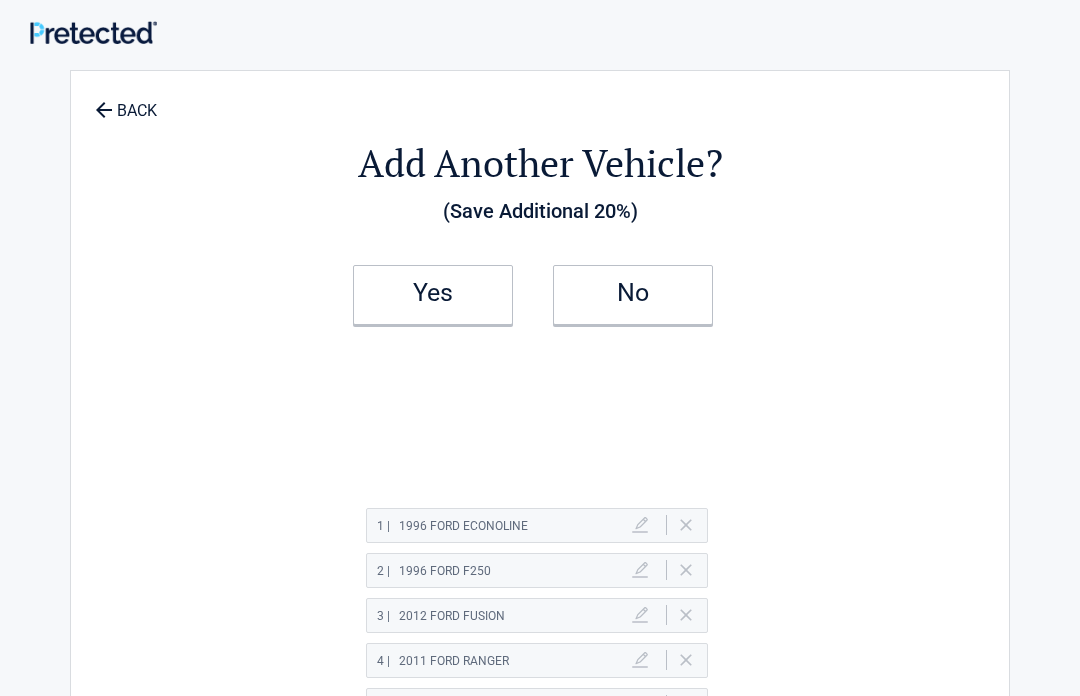 click on "1 |  1996 FORD ECONOLINE   Delete" at bounding box center (537, 525) 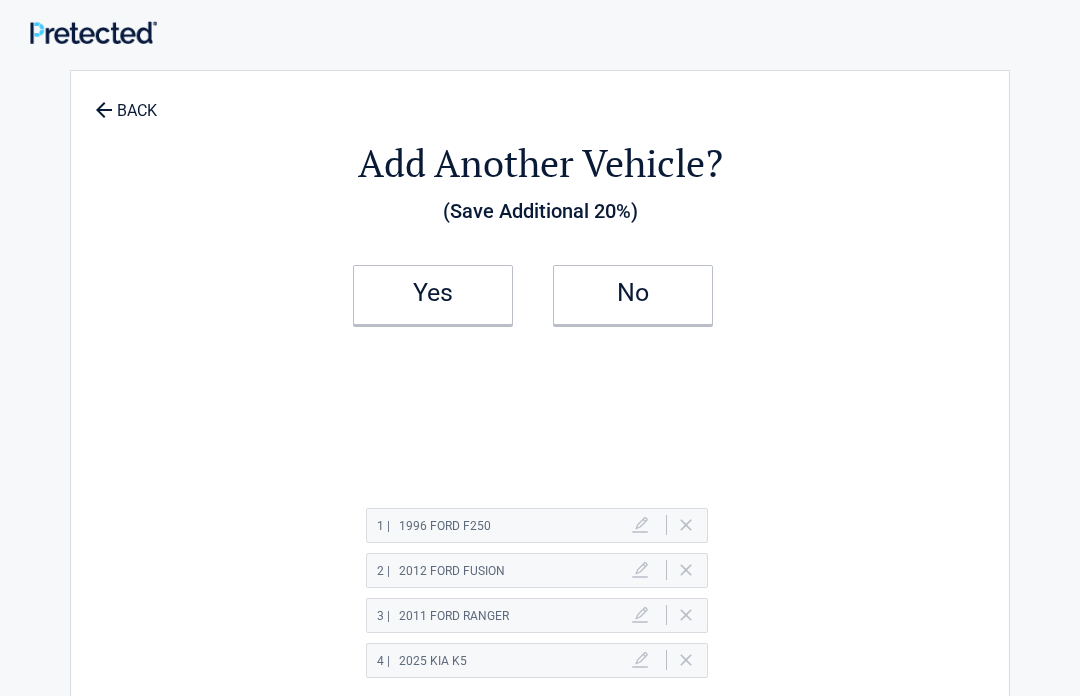 click on "1 |  1996 Ford F250   Delete" at bounding box center (537, 525) 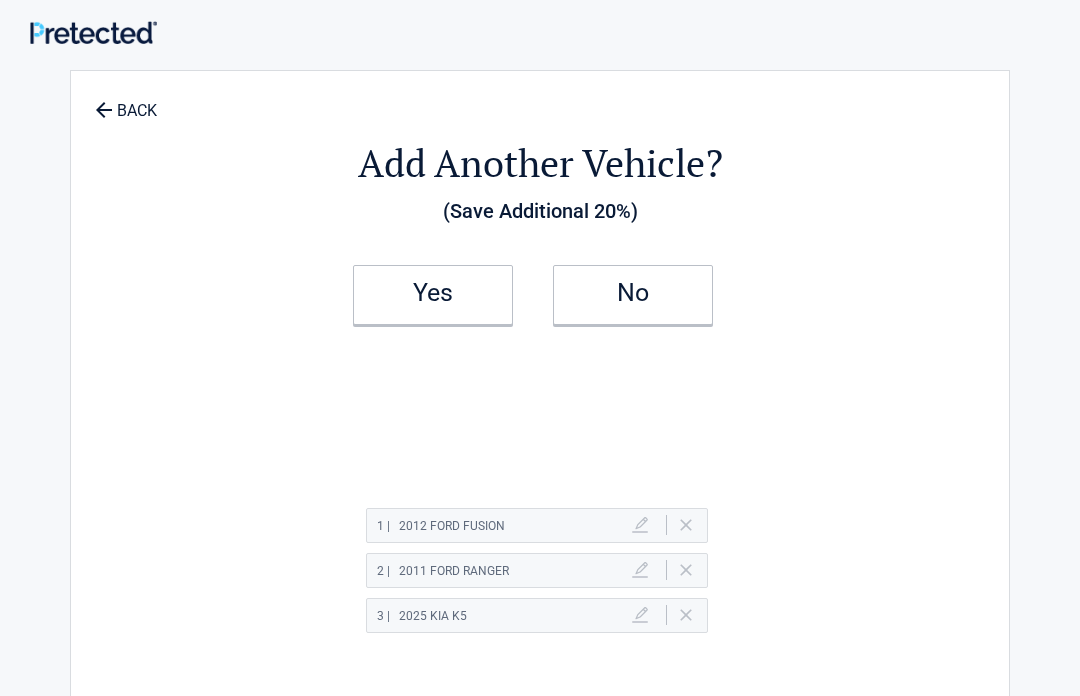 click on "Yes" at bounding box center (433, 293) 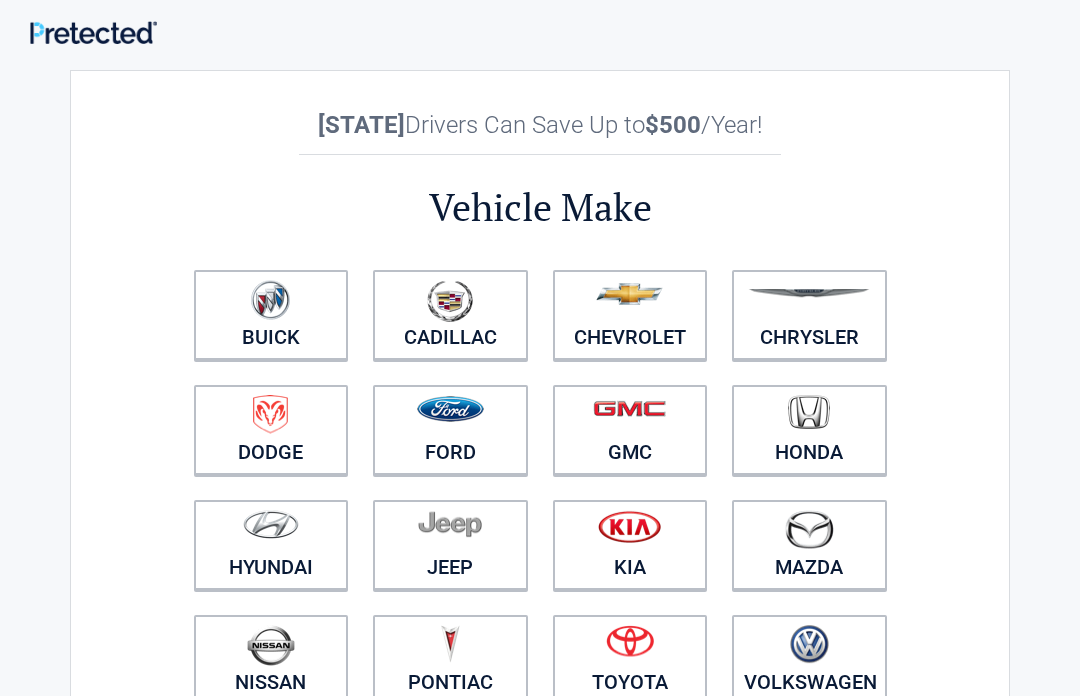 click at bounding box center [450, 409] 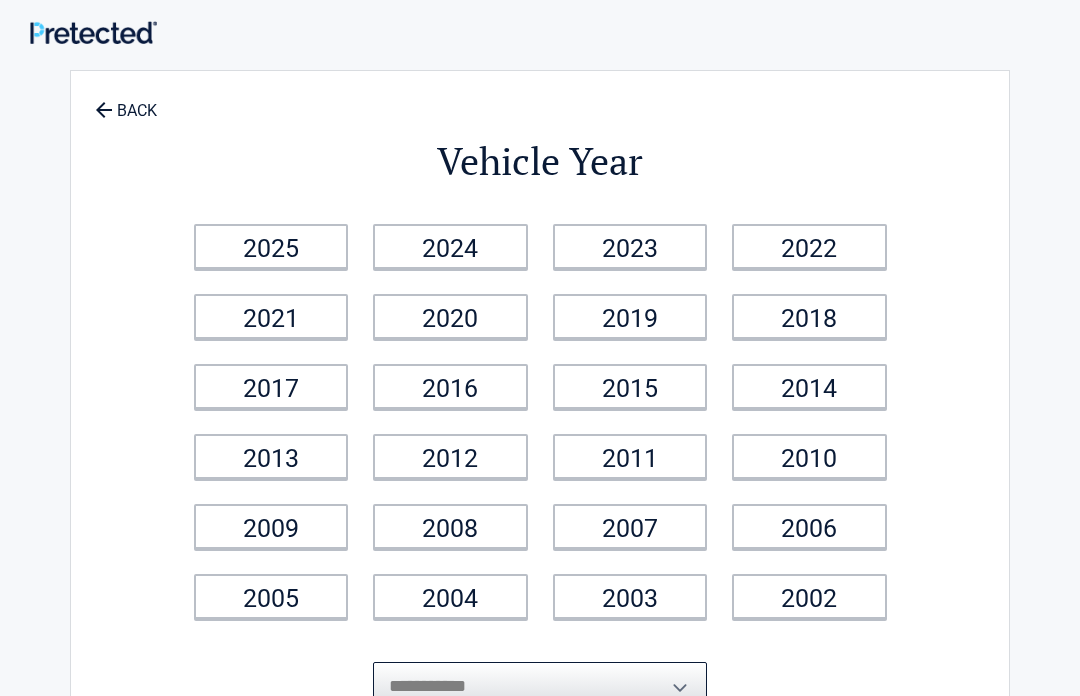 click on "**********" at bounding box center (540, 687) 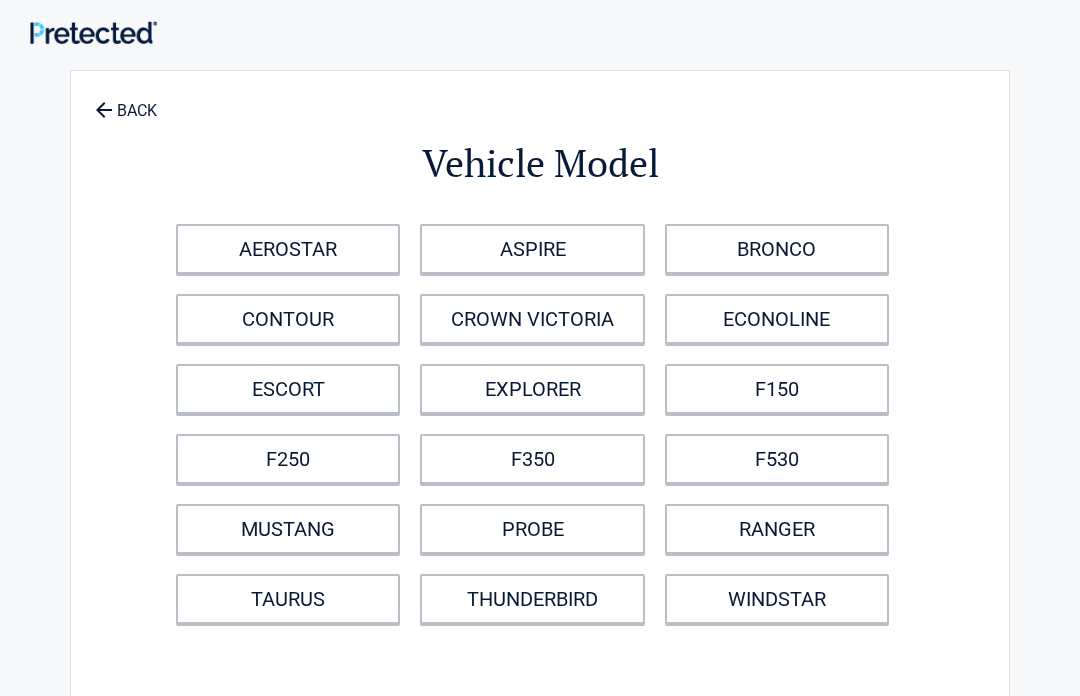 click on "F250" at bounding box center (288, 459) 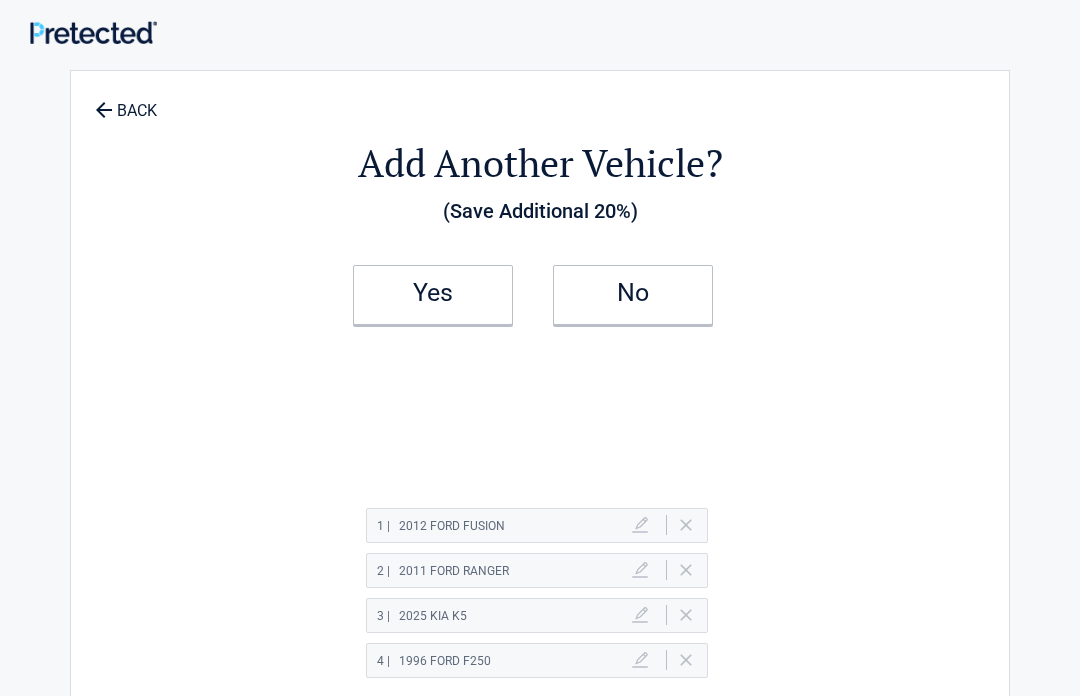 click on "Yes" at bounding box center [433, 293] 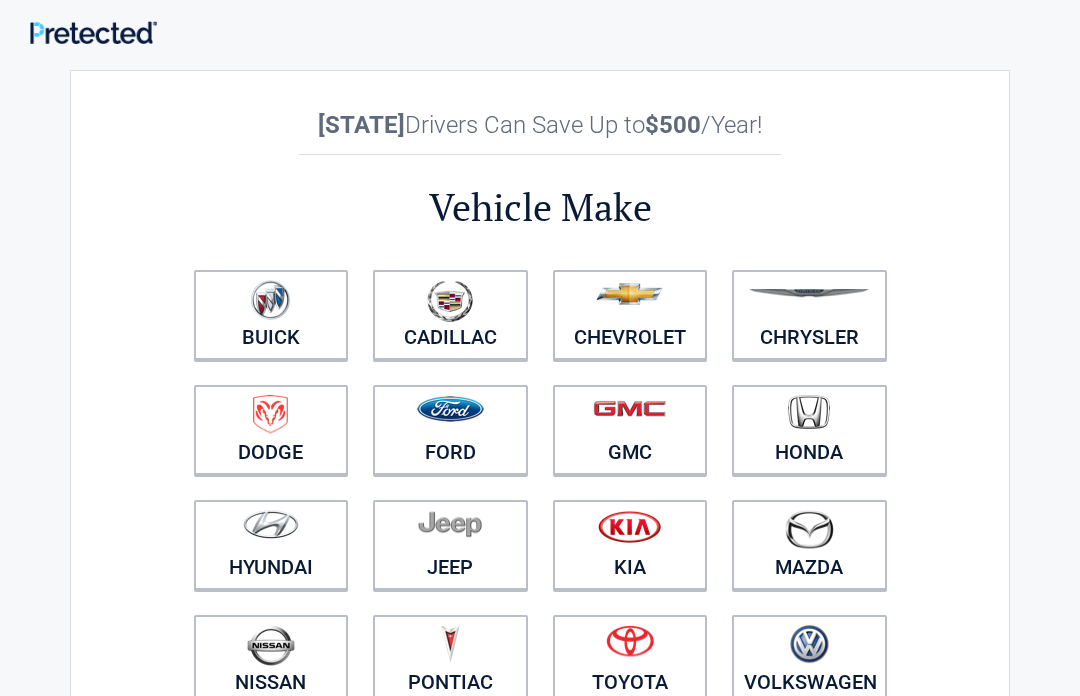 click at bounding box center (450, 417) 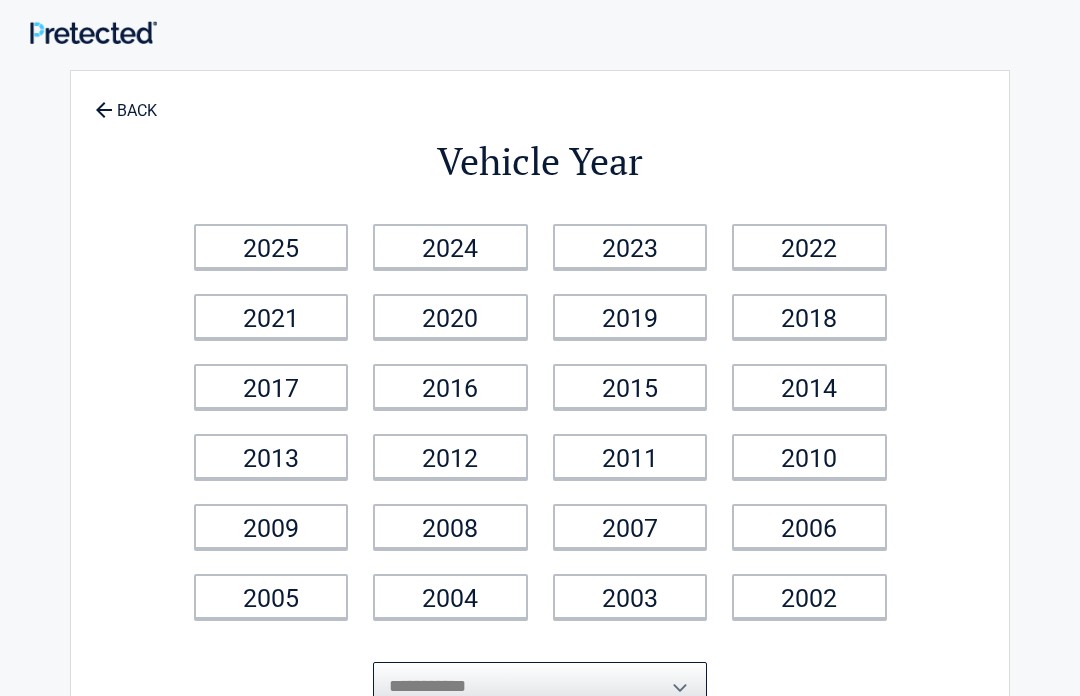 click on "**********" at bounding box center (540, 687) 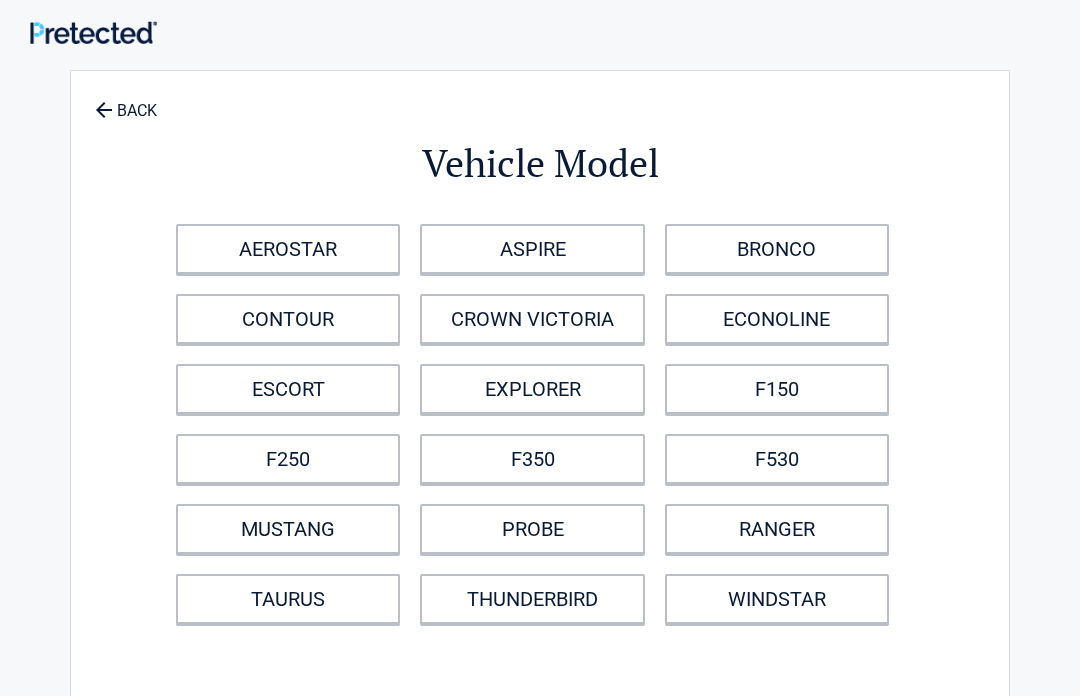click on "F250" at bounding box center (288, 459) 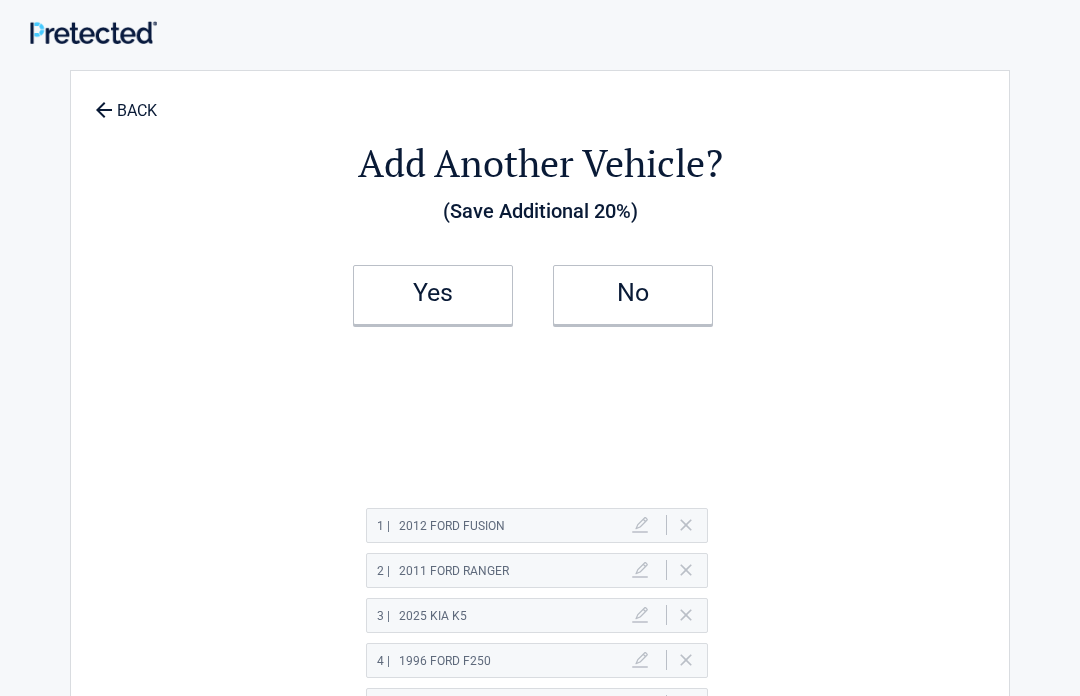 click on "No" at bounding box center [633, 293] 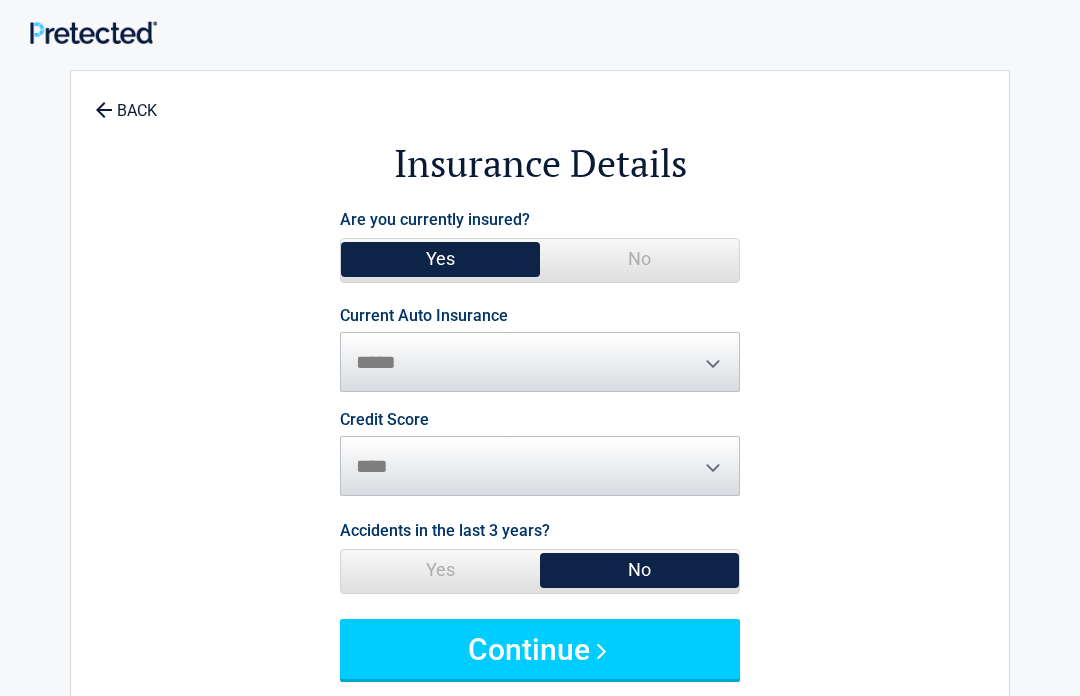 click on "Yes" at bounding box center [440, 259] 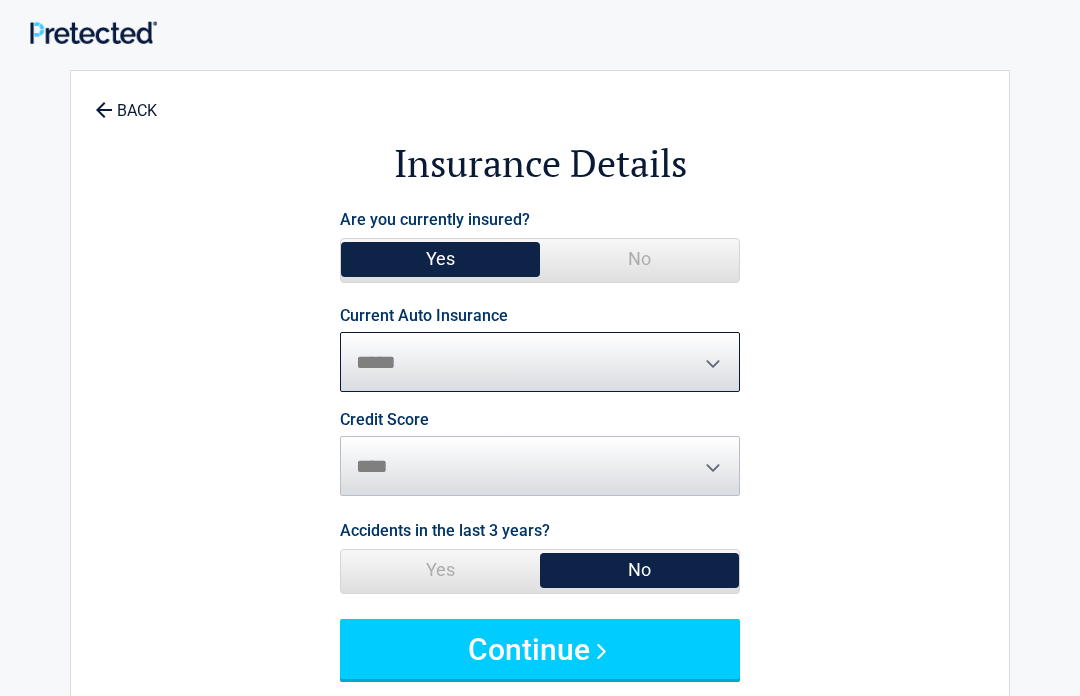 click on "**********" at bounding box center (540, 362) 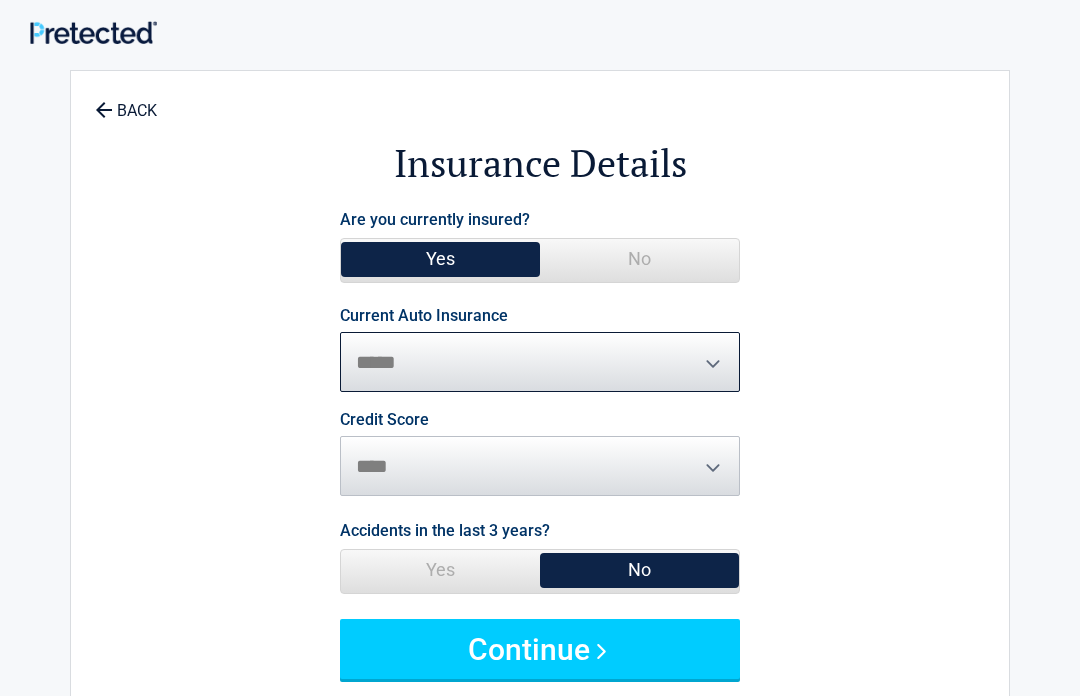 select on "**********" 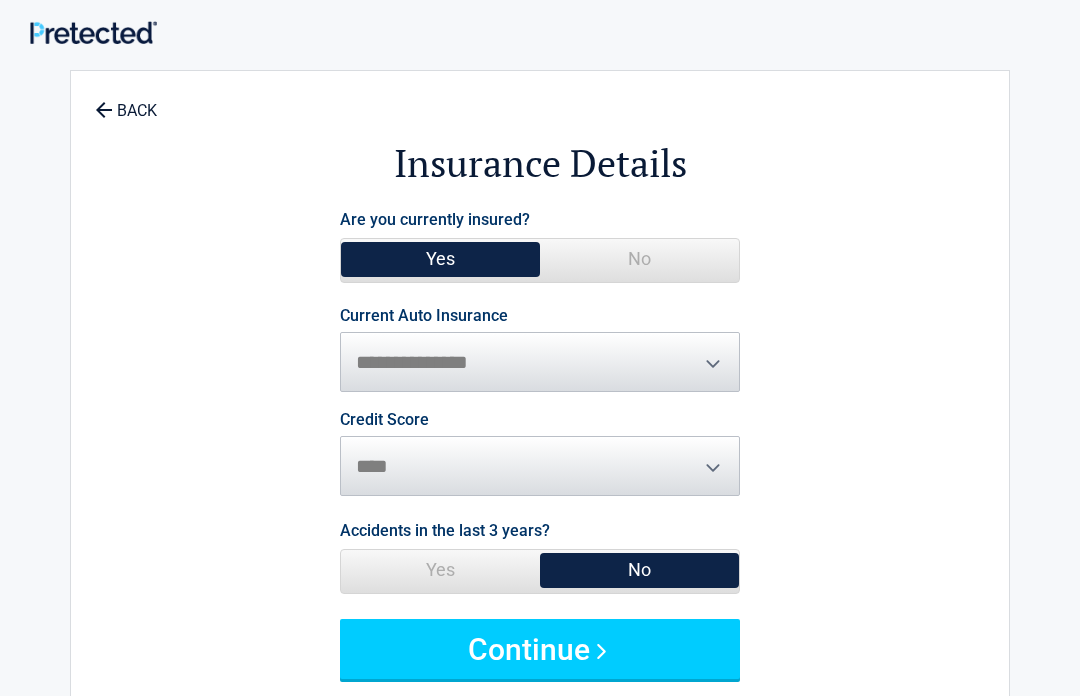 click on "No" at bounding box center [639, 570] 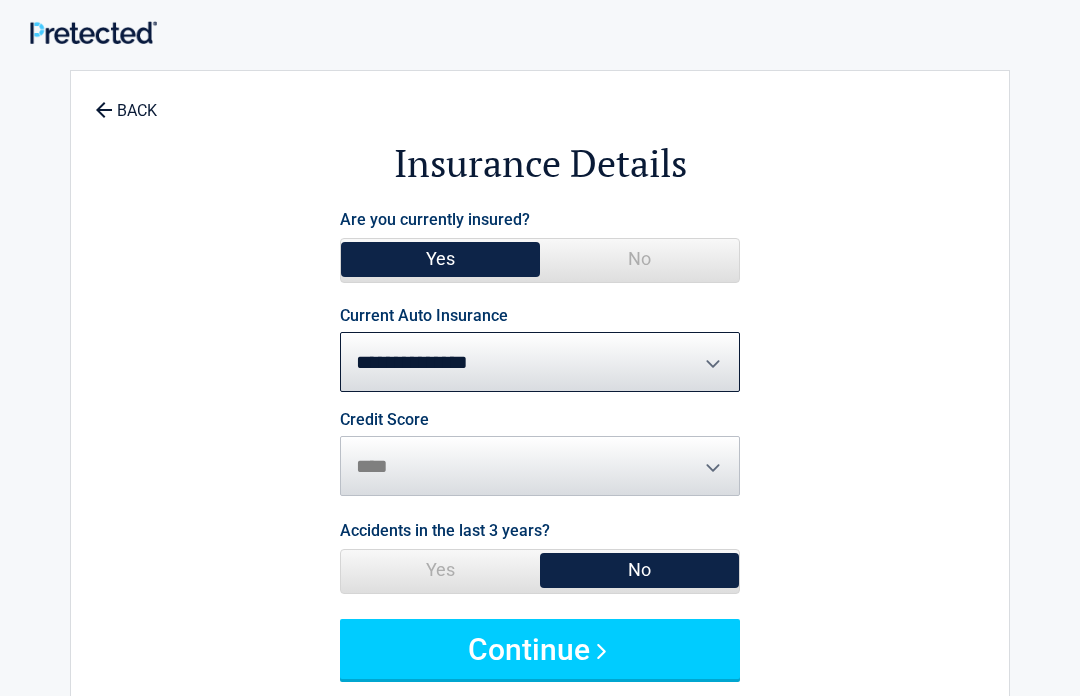 click on "Continue" at bounding box center [540, 649] 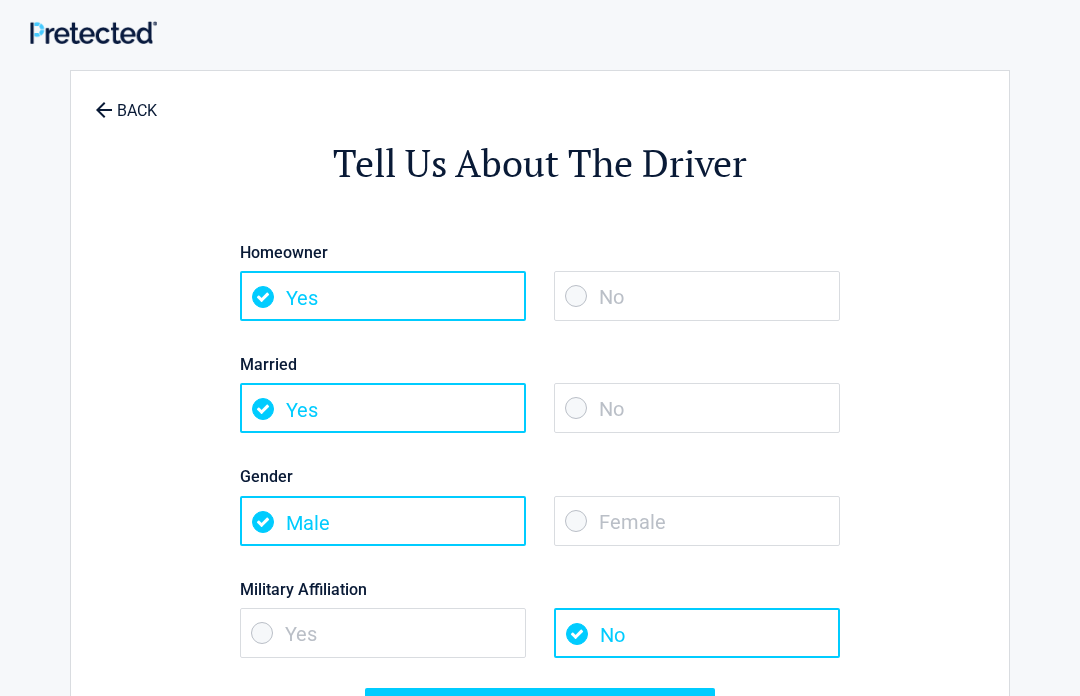 click on "Continue" at bounding box center [540, 718] 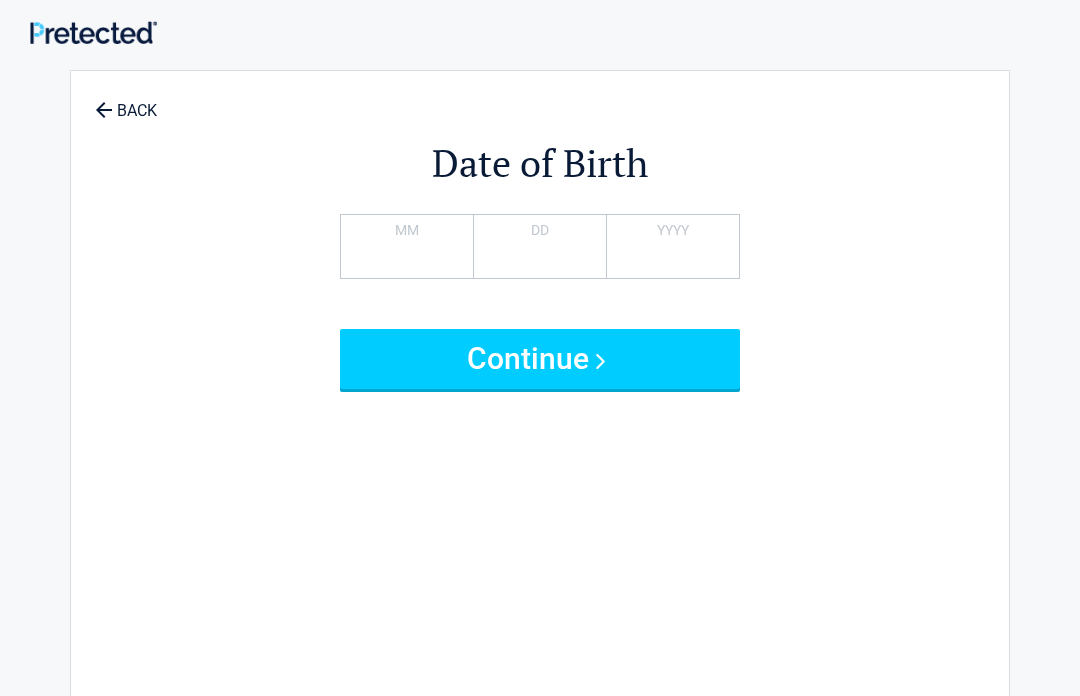 click on "Continue" at bounding box center (540, 359) 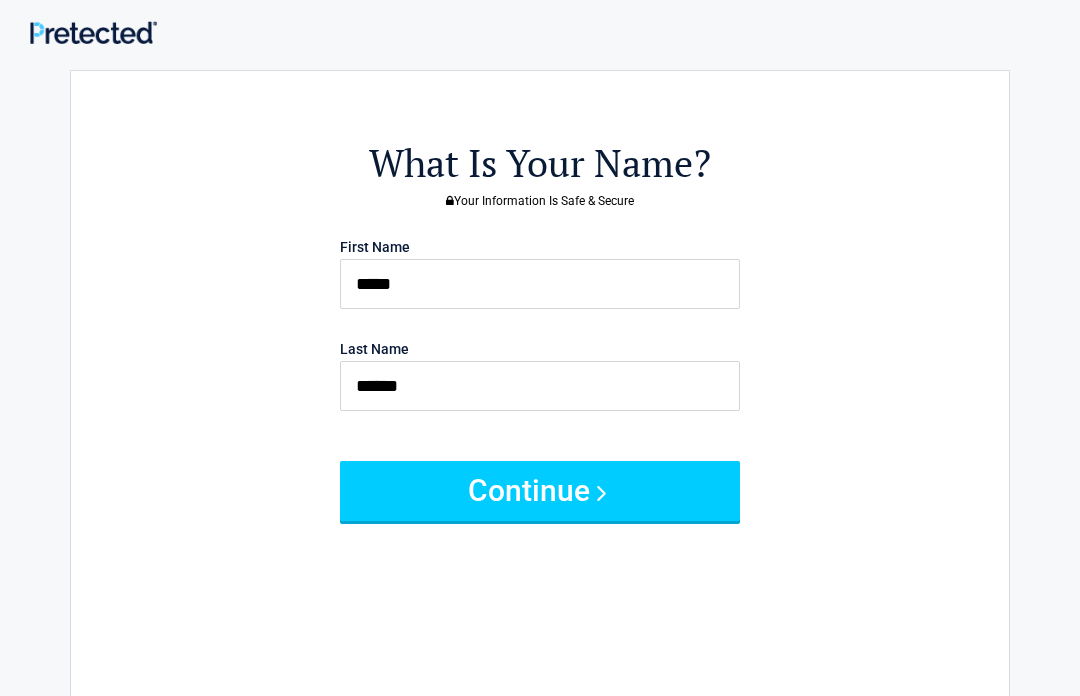 click on "Continue" at bounding box center (540, 491) 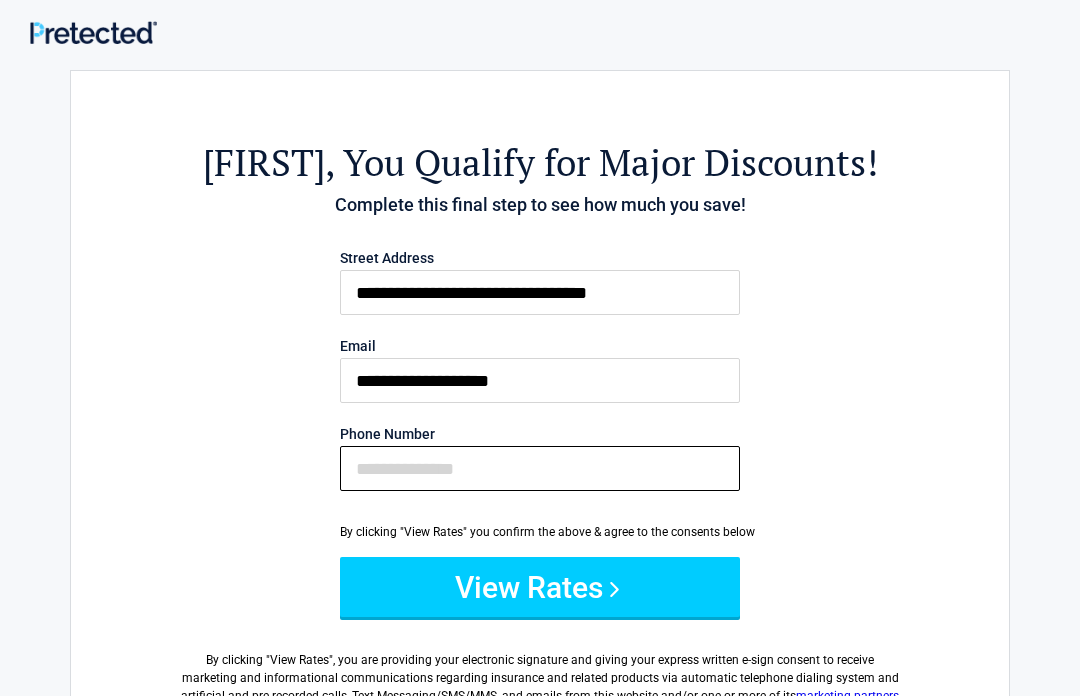 click on "Phone Number" at bounding box center [540, 468] 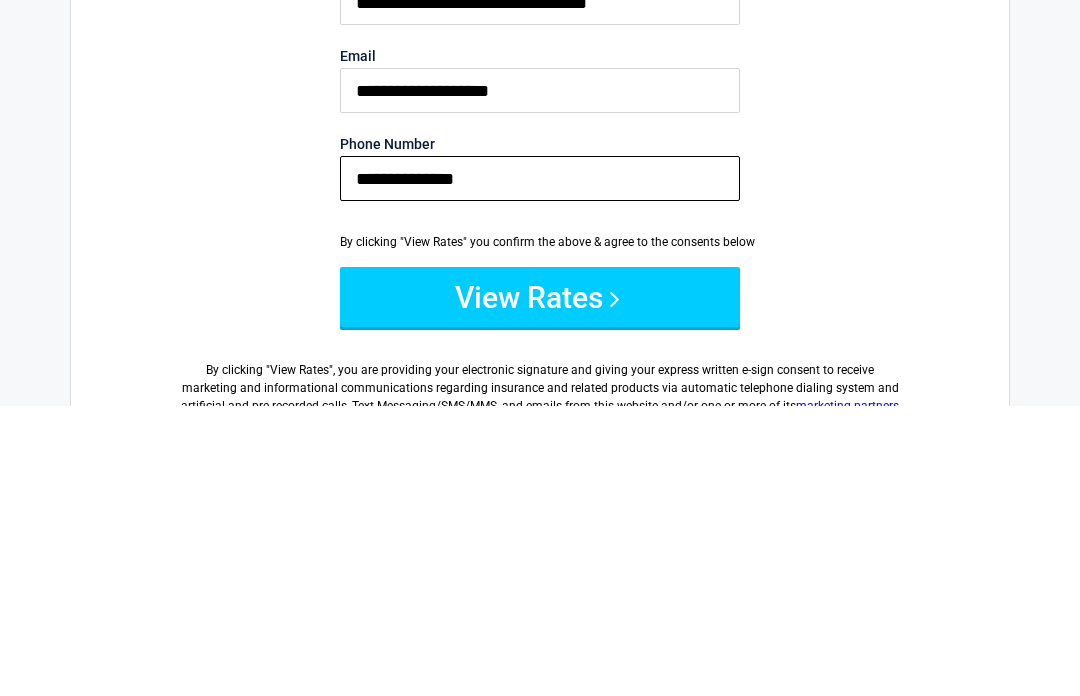 type on "**********" 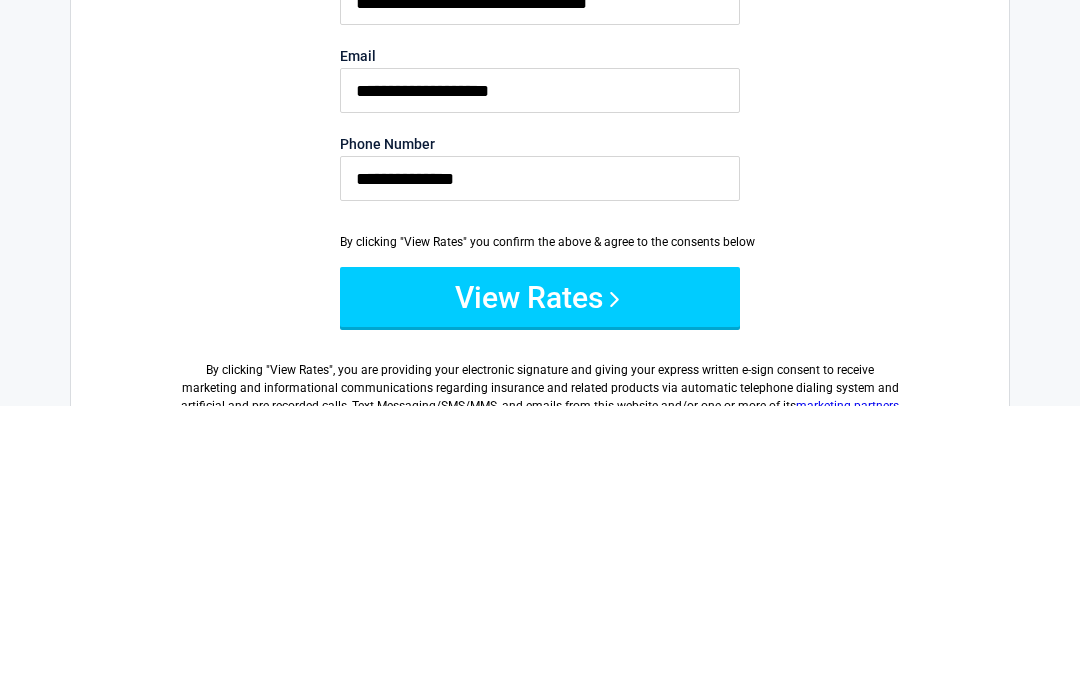 click on "View Rates" at bounding box center [540, 587] 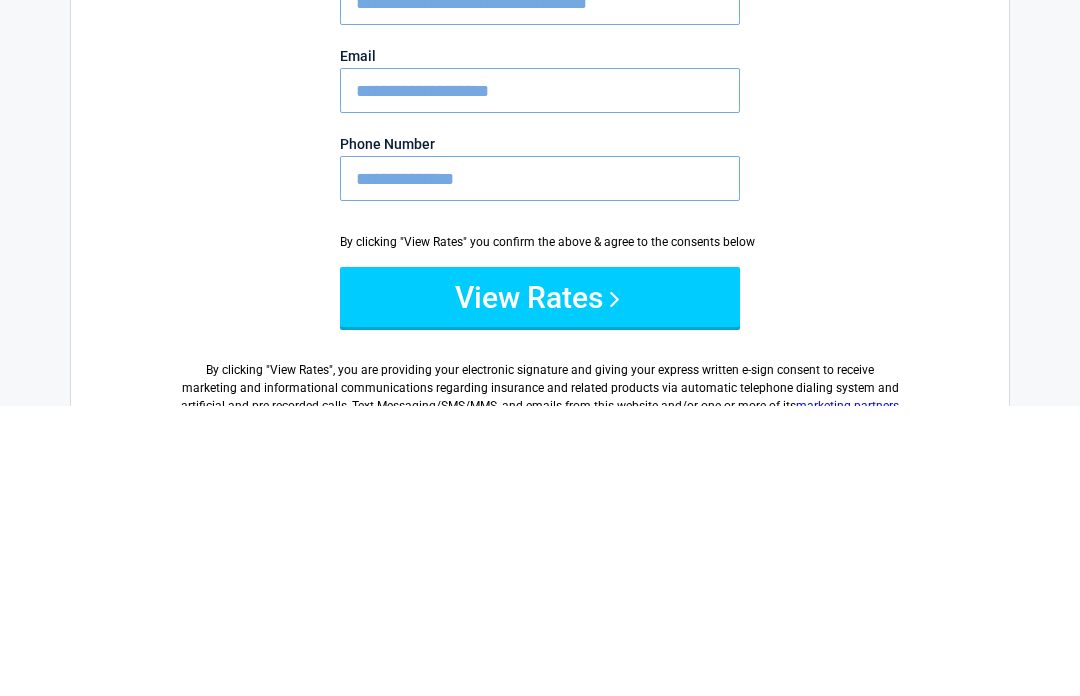 scroll, scrollTop: 290, scrollLeft: 0, axis: vertical 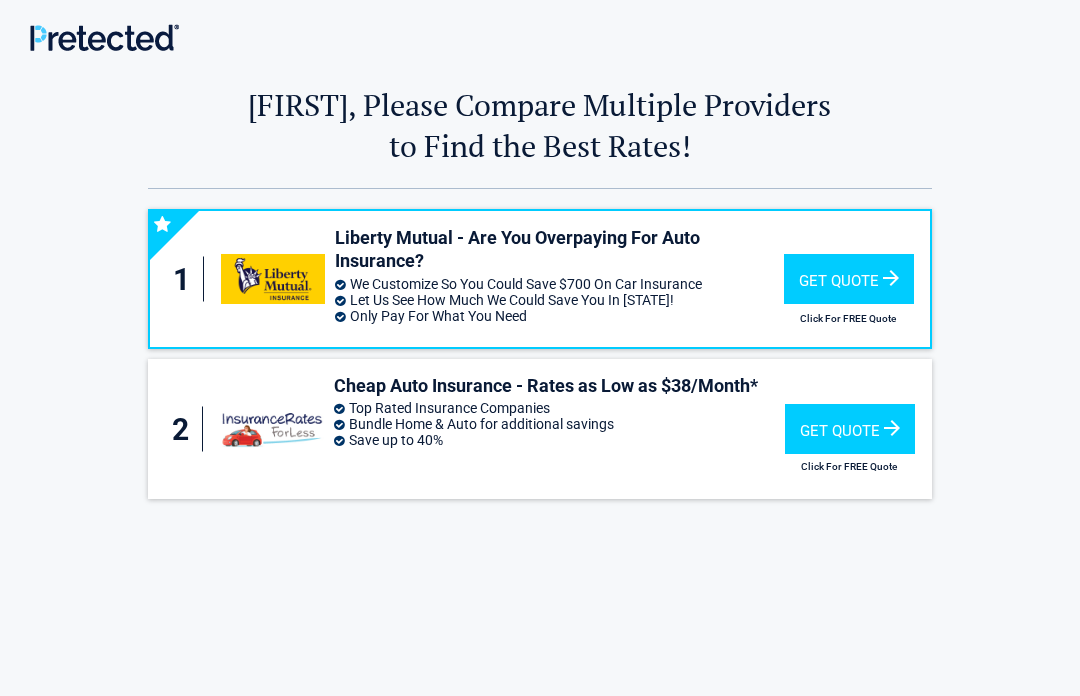 click on "Get Quote" at bounding box center [850, 429] 